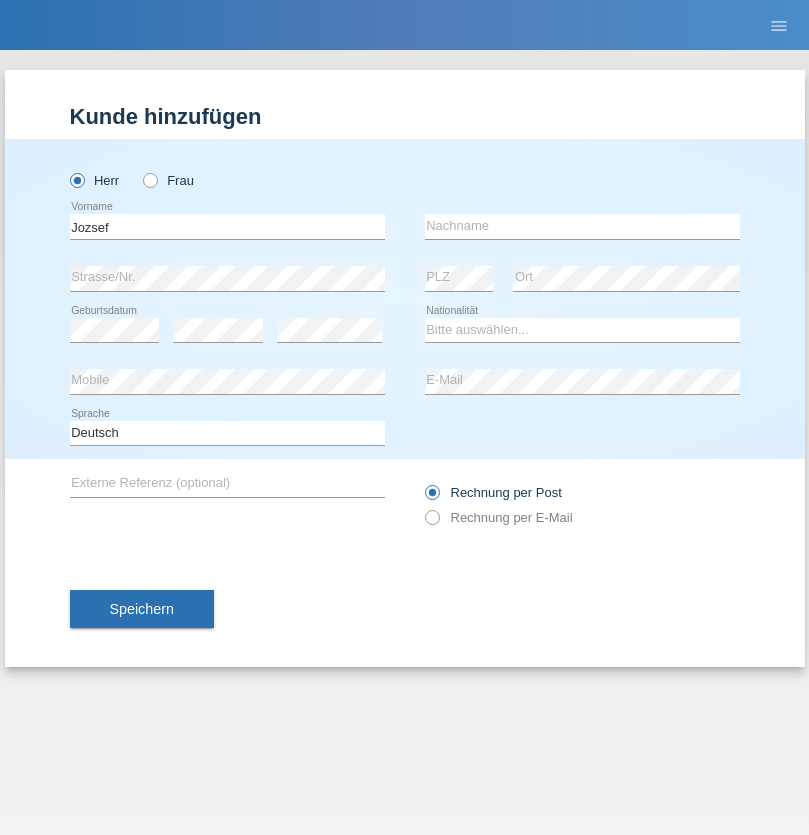 scroll, scrollTop: 0, scrollLeft: 0, axis: both 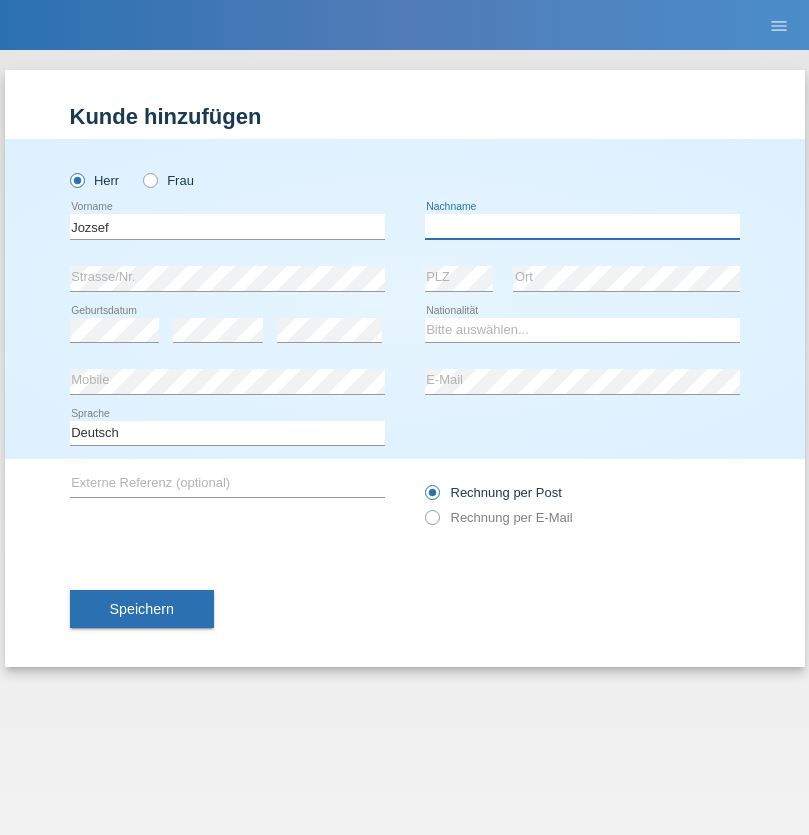 click at bounding box center [582, 226] 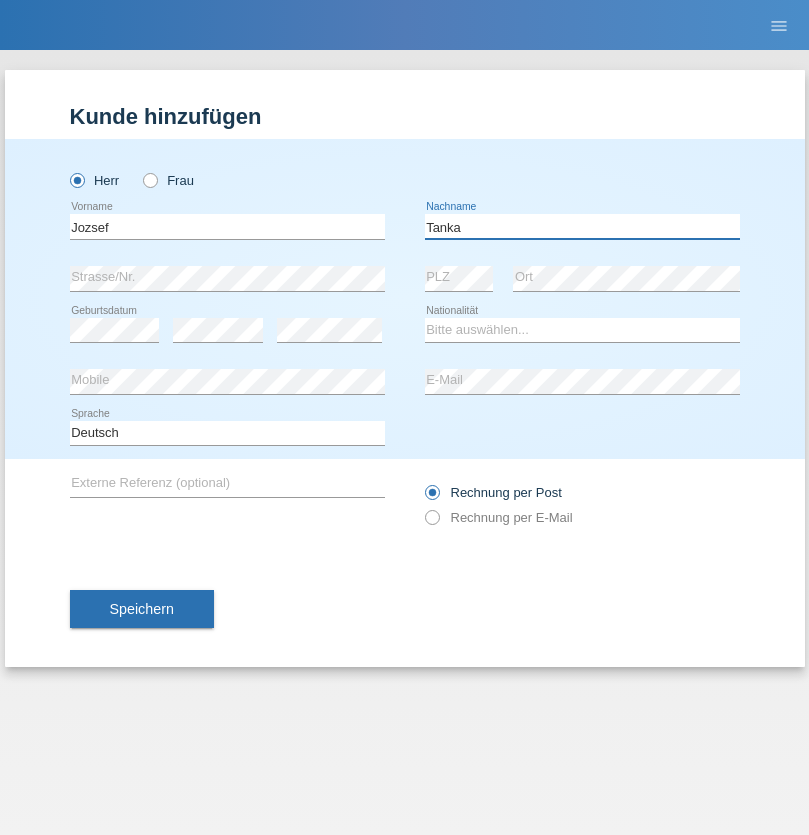 type on "Tanka" 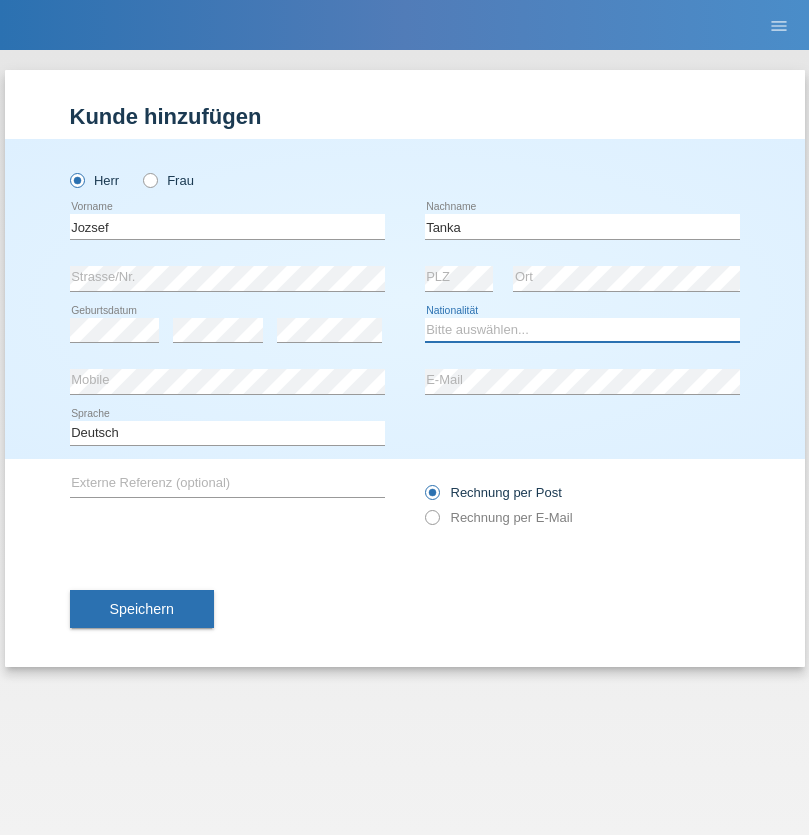 select on "HU" 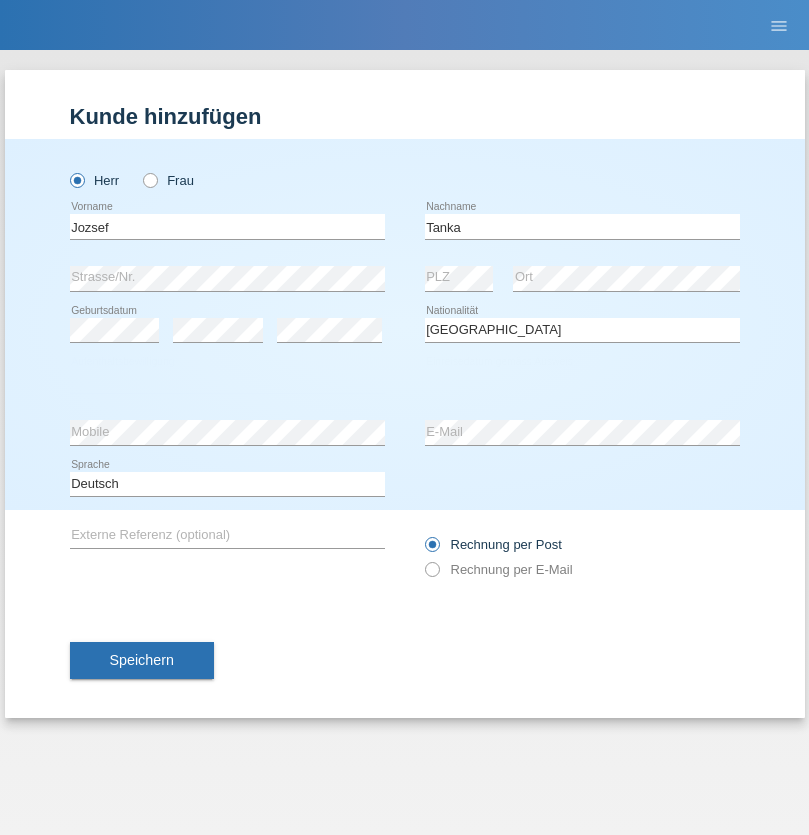 select on "C" 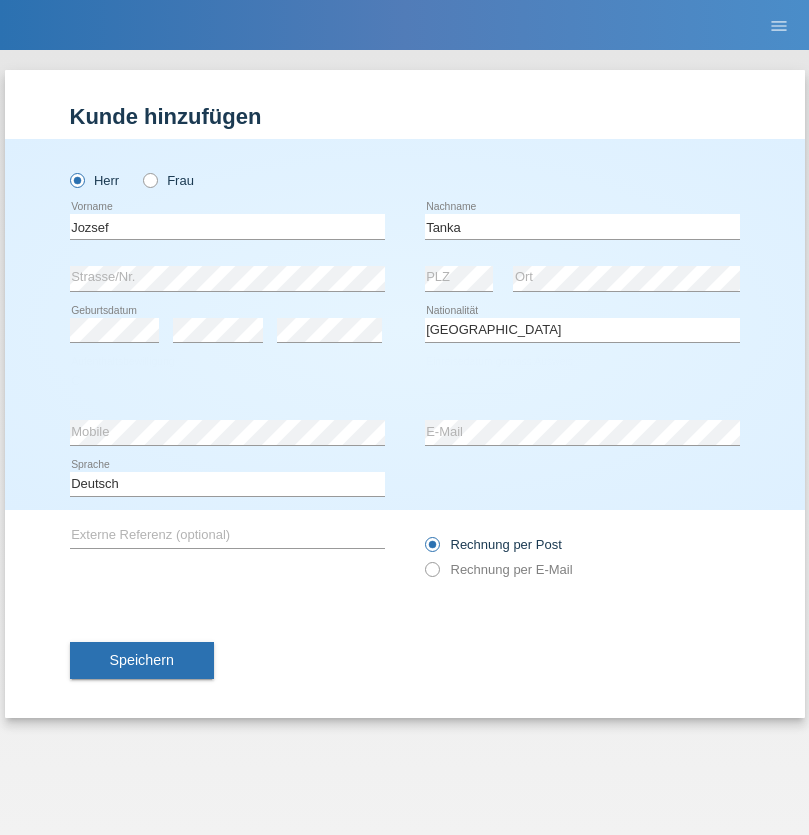 select on "17" 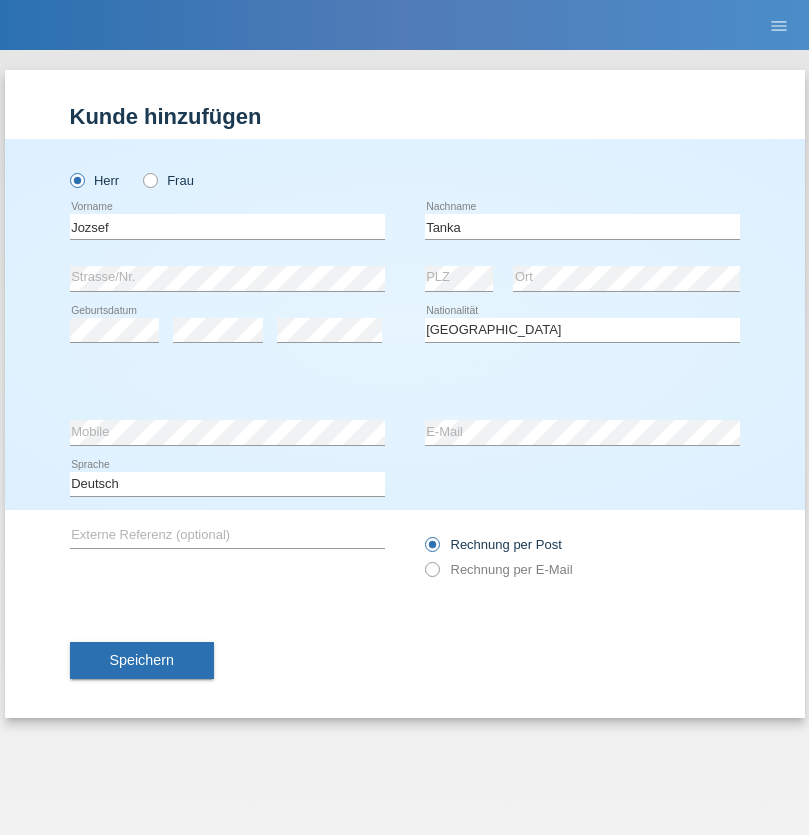 select on "03" 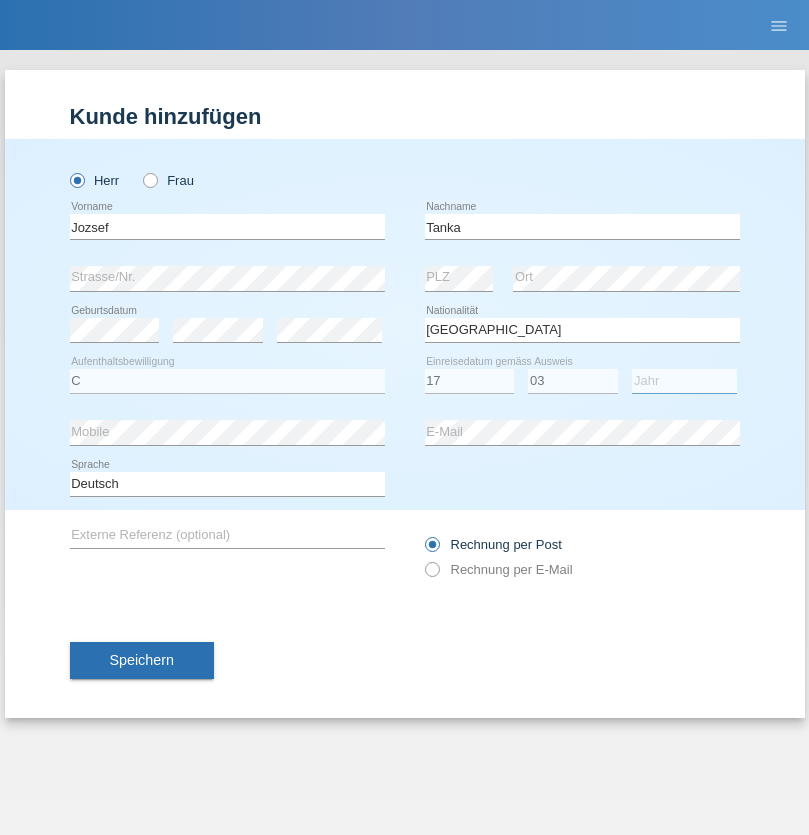 select on "2010" 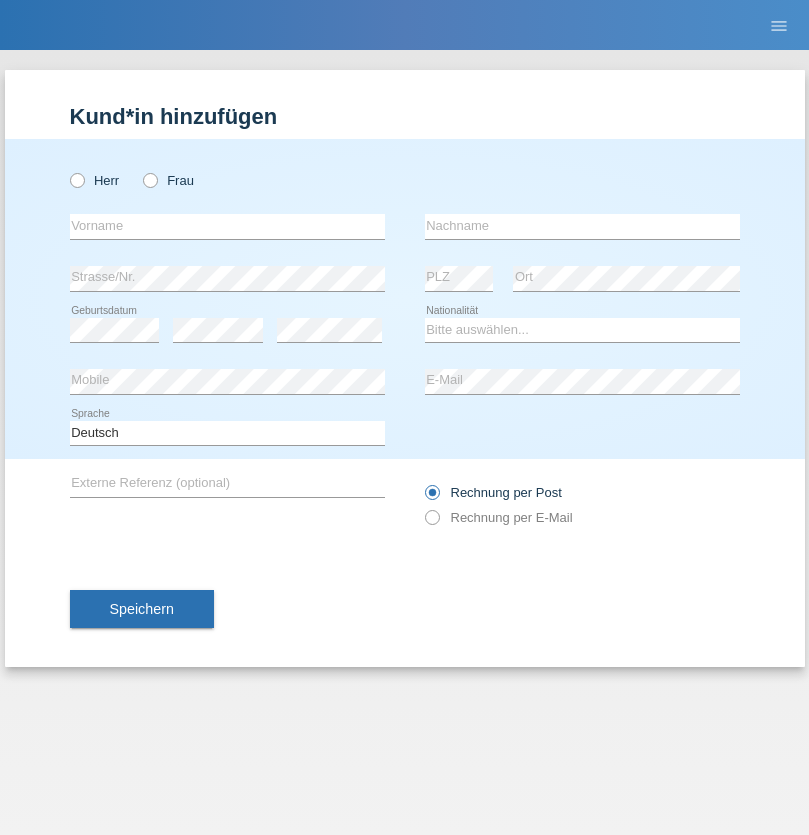 scroll, scrollTop: 0, scrollLeft: 0, axis: both 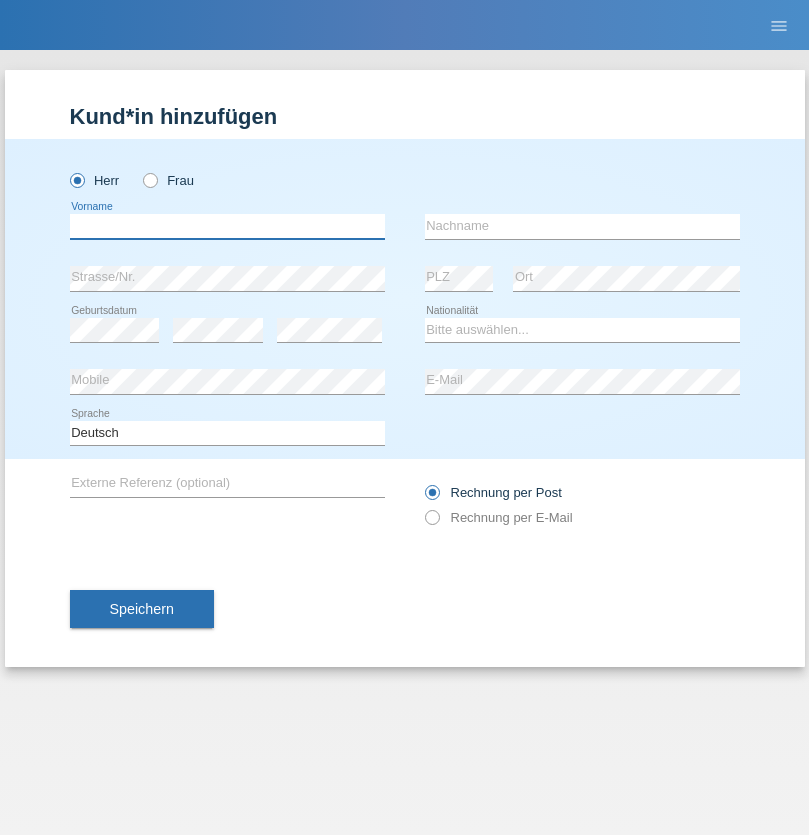 click at bounding box center (227, 226) 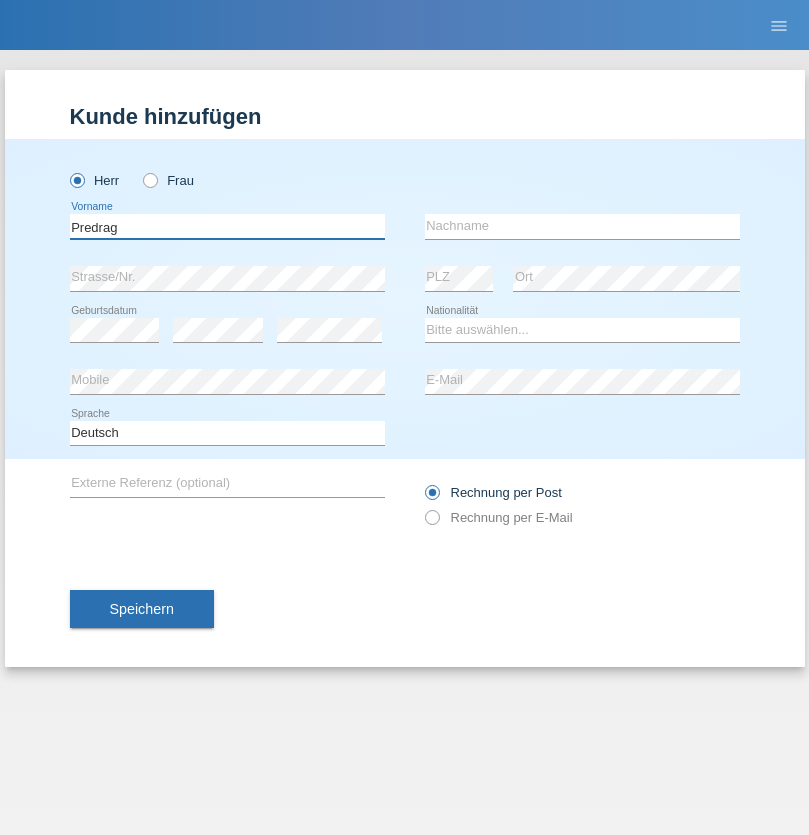 type on "Predrag" 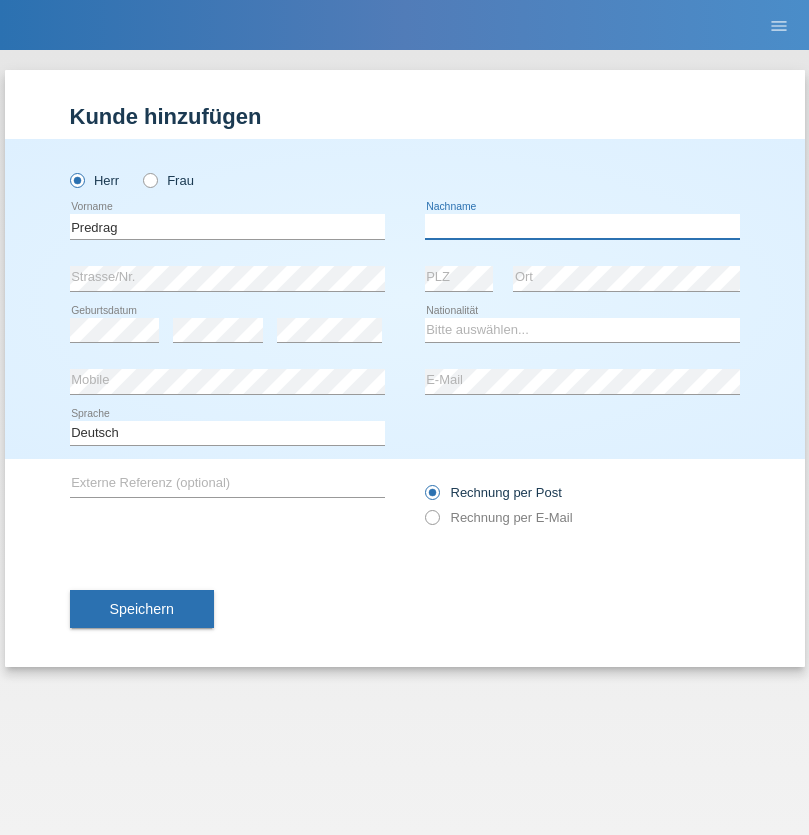 click at bounding box center [582, 226] 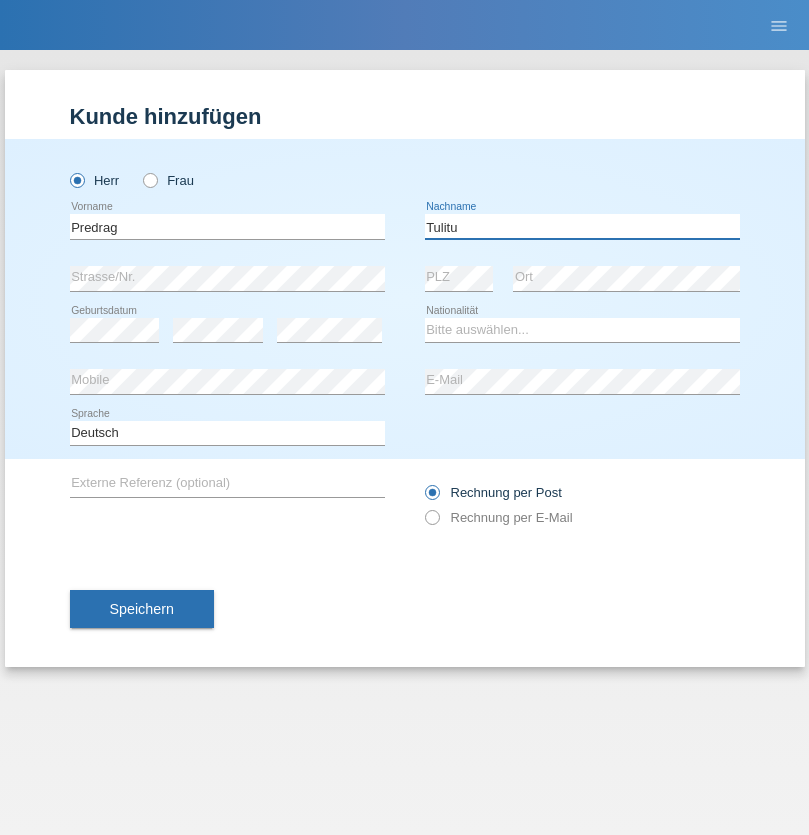 type on "Tulitu" 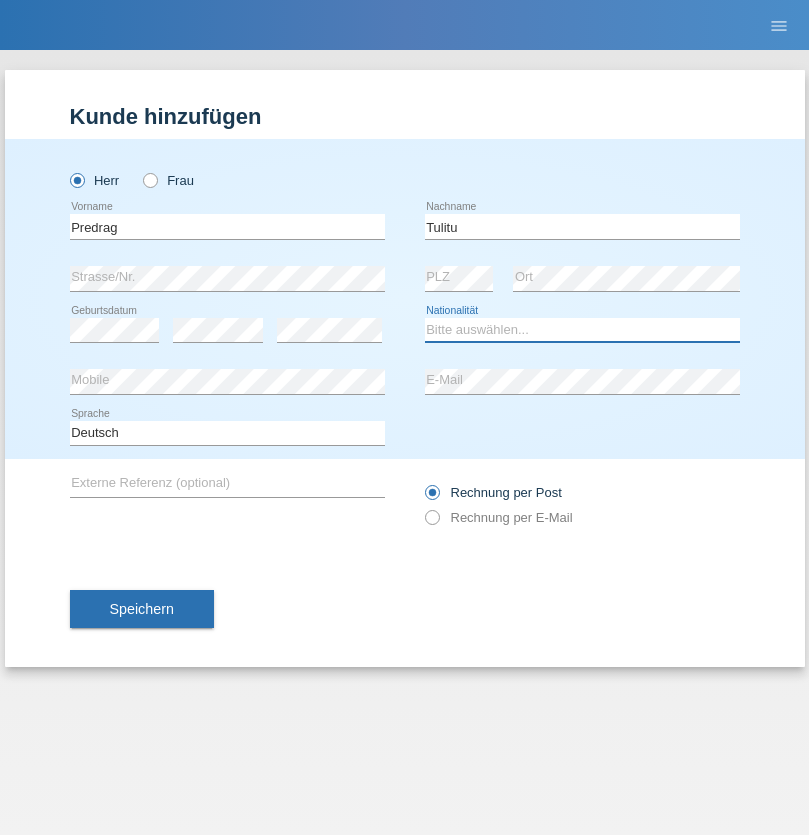 select on "AZ" 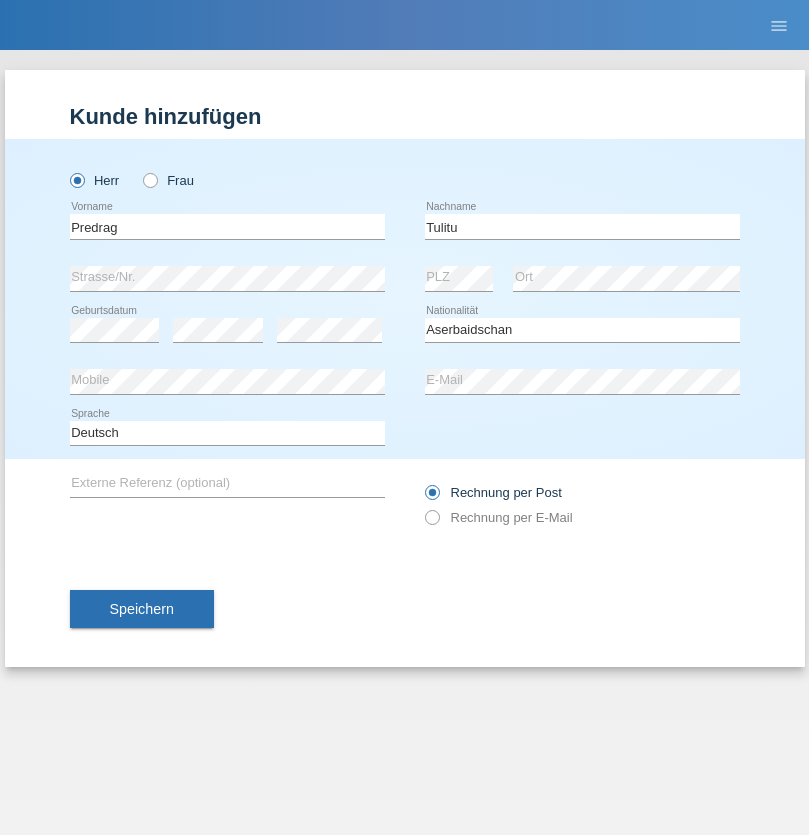 select on "C" 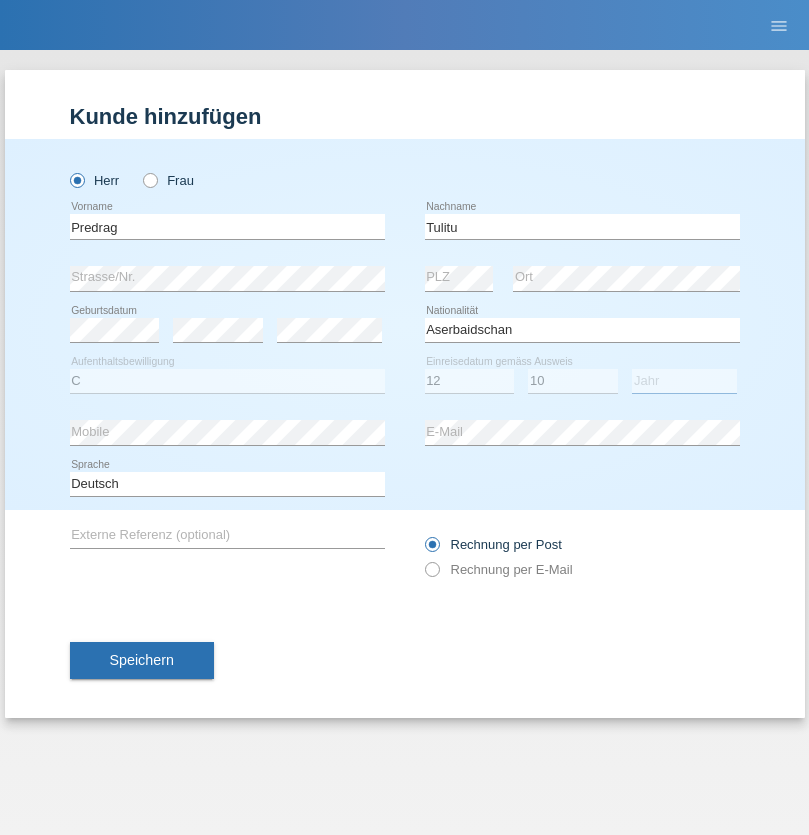 select on "2021" 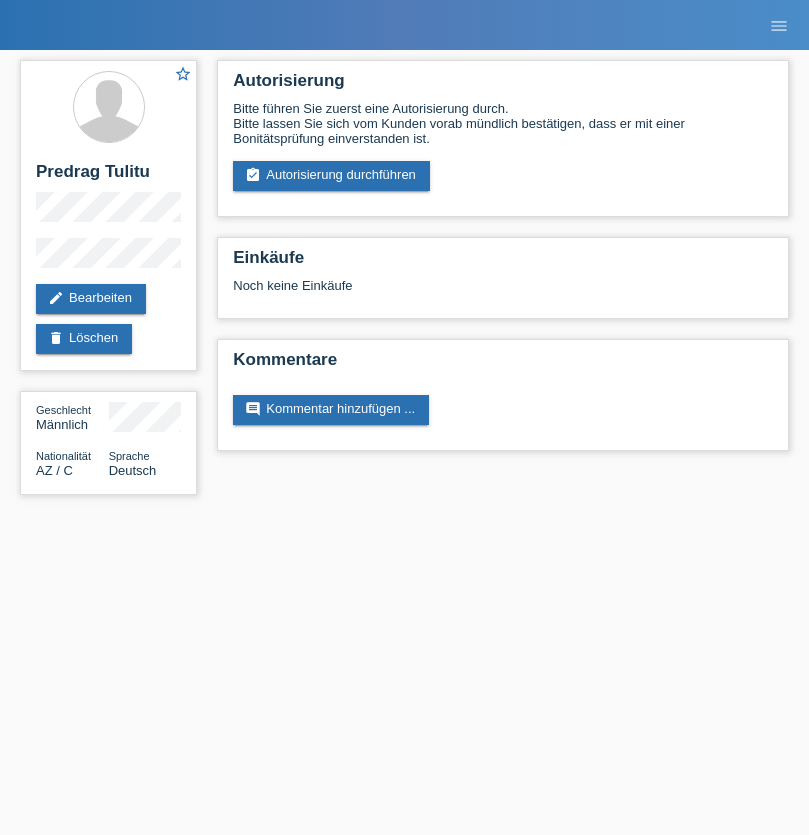 scroll, scrollTop: 0, scrollLeft: 0, axis: both 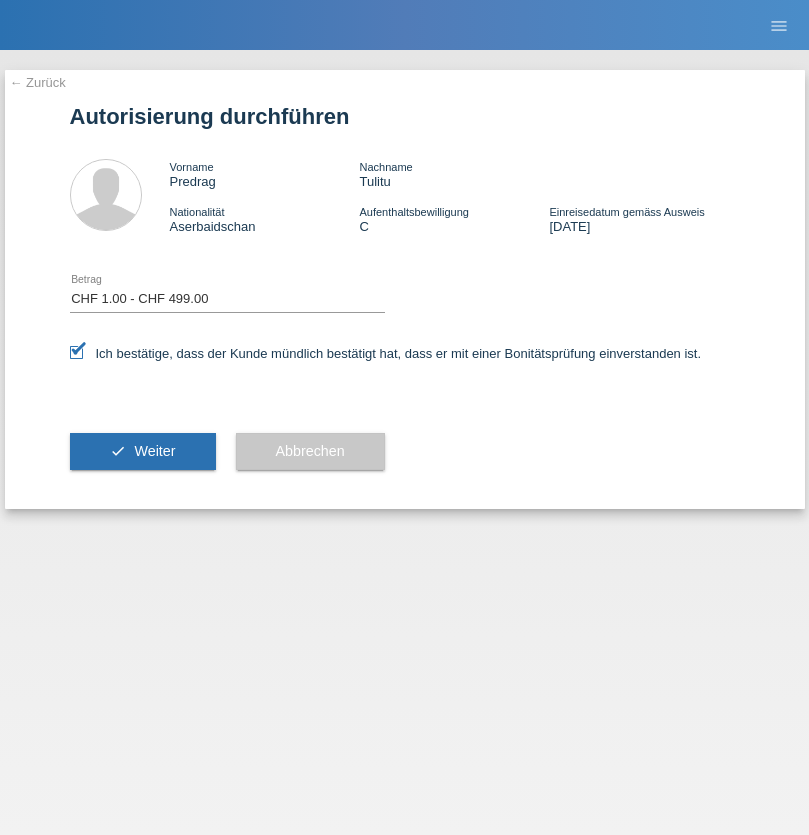 select on "1" 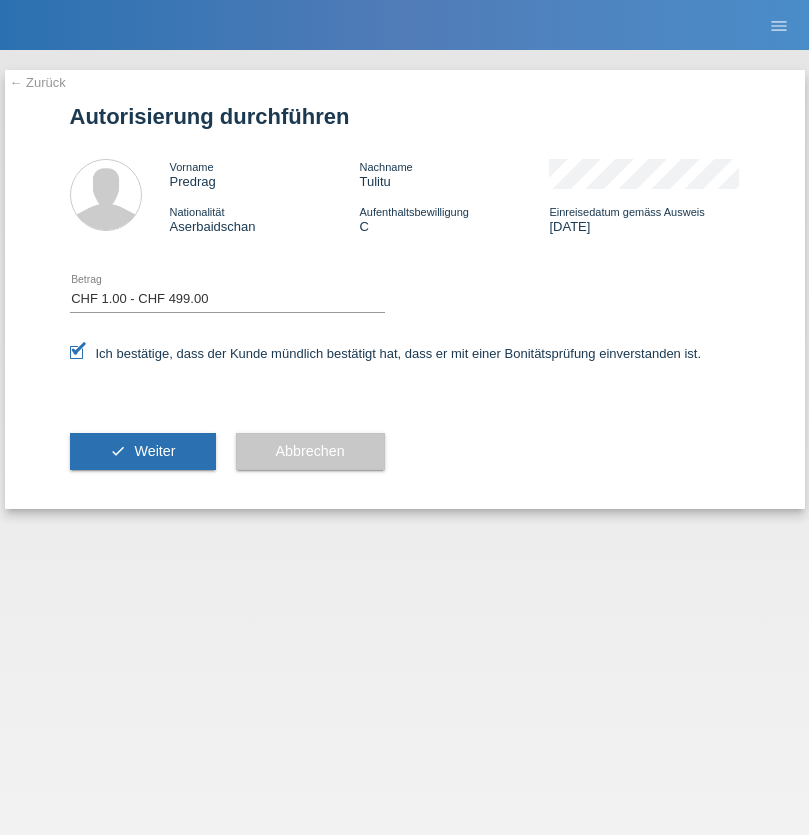 scroll, scrollTop: 0, scrollLeft: 0, axis: both 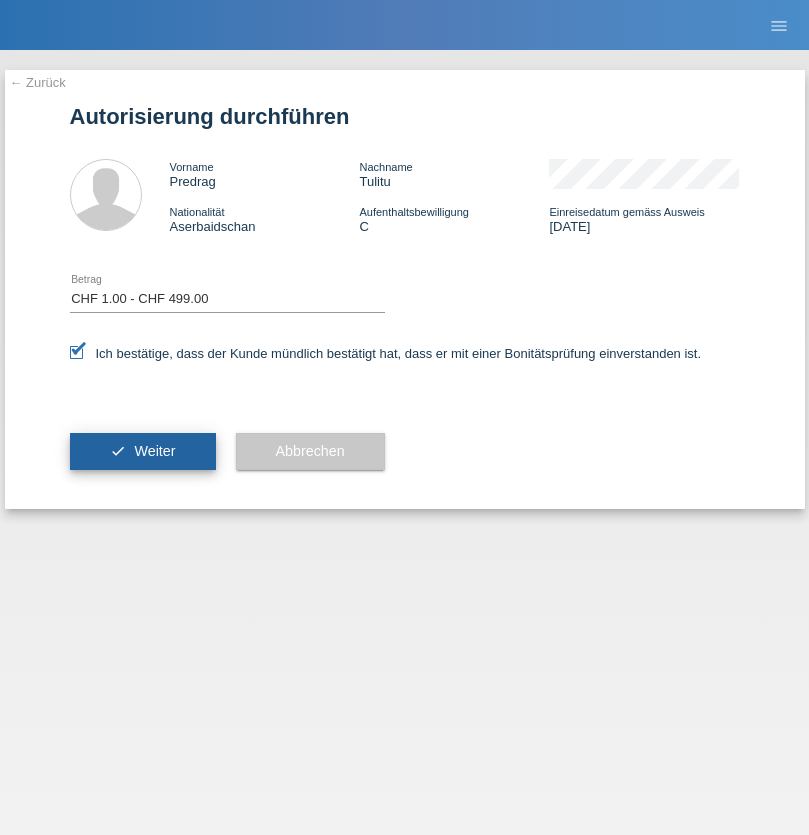 click on "Weiter" at bounding box center (154, 451) 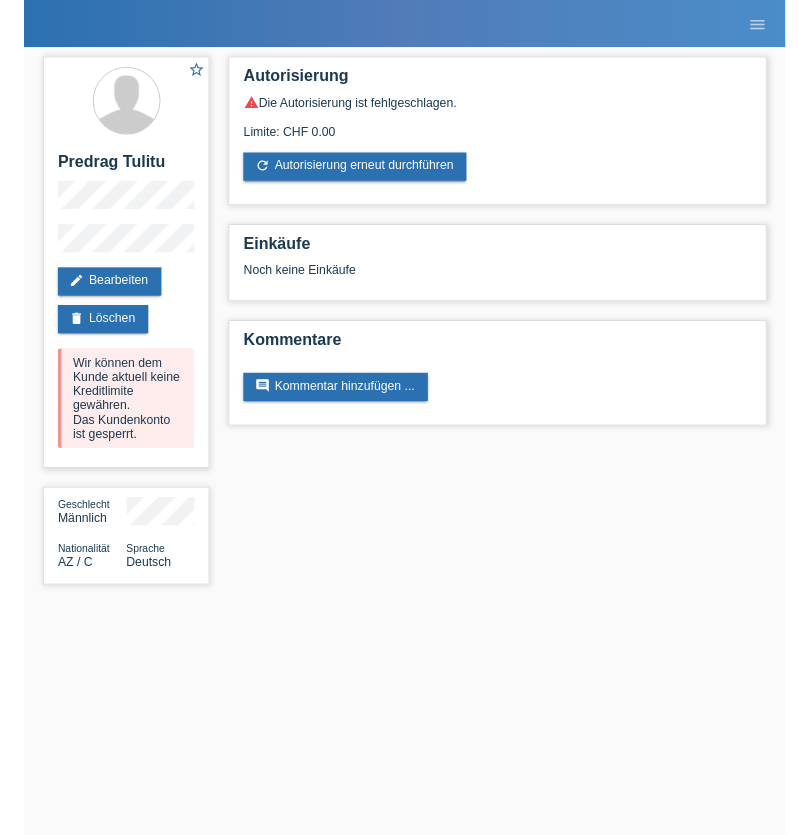 scroll, scrollTop: 0, scrollLeft: 0, axis: both 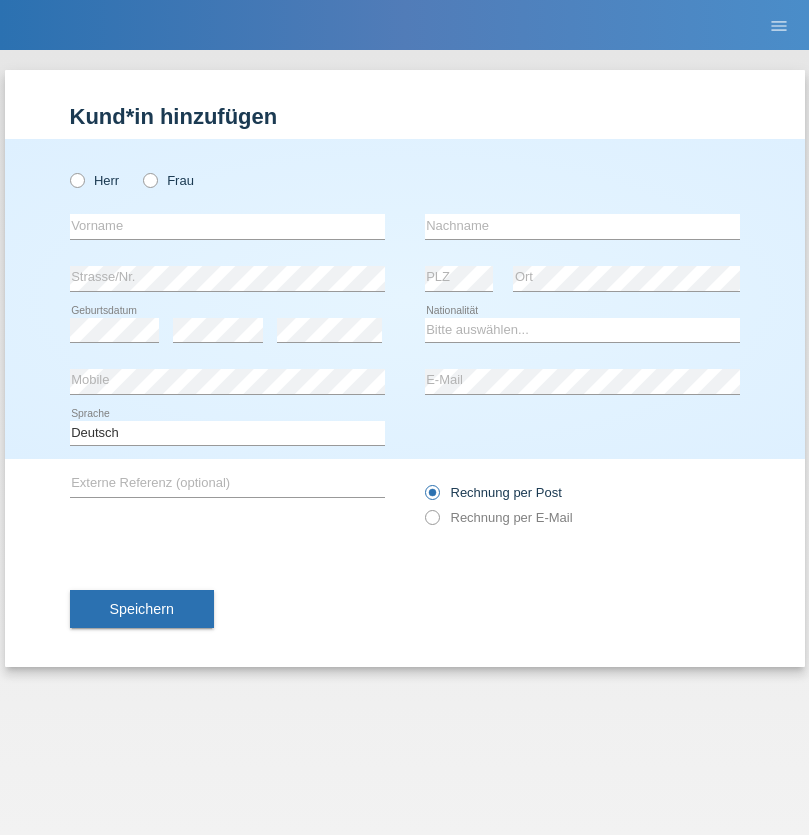 radio on "true" 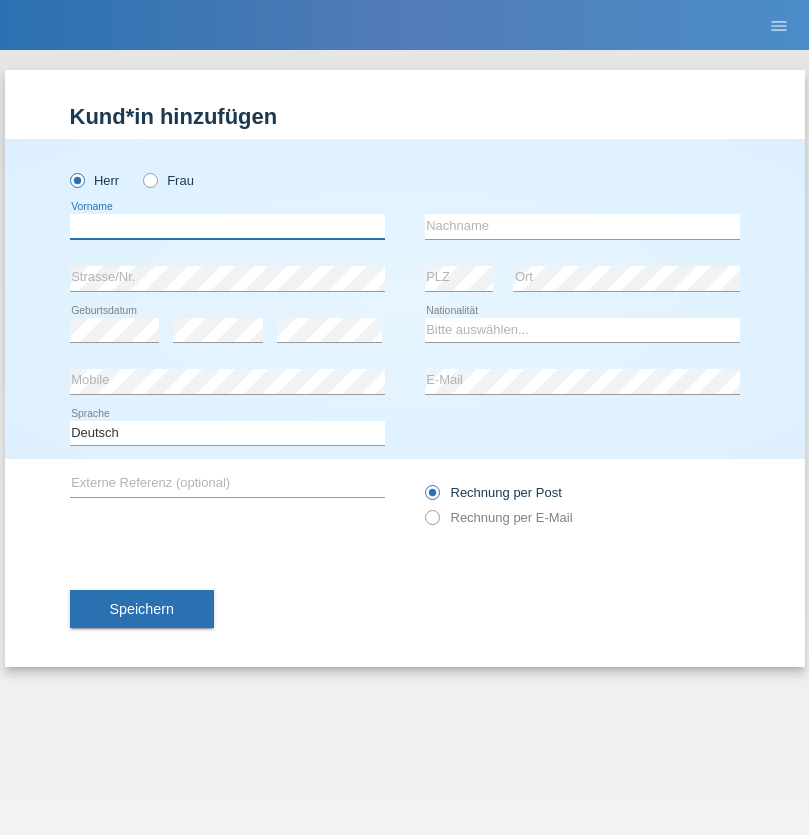 click at bounding box center [227, 226] 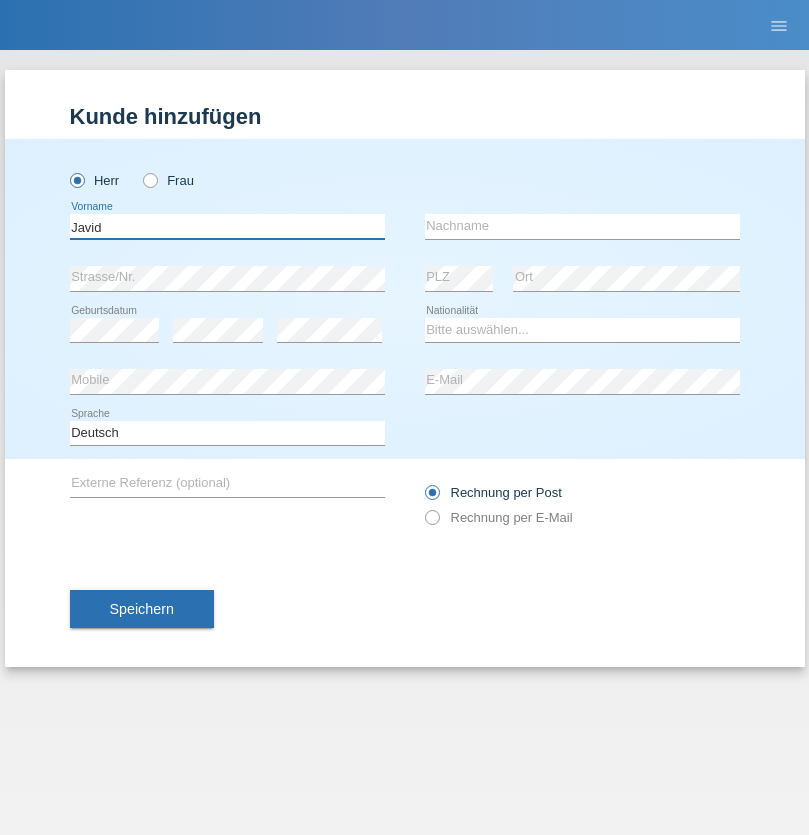 type on "Javid" 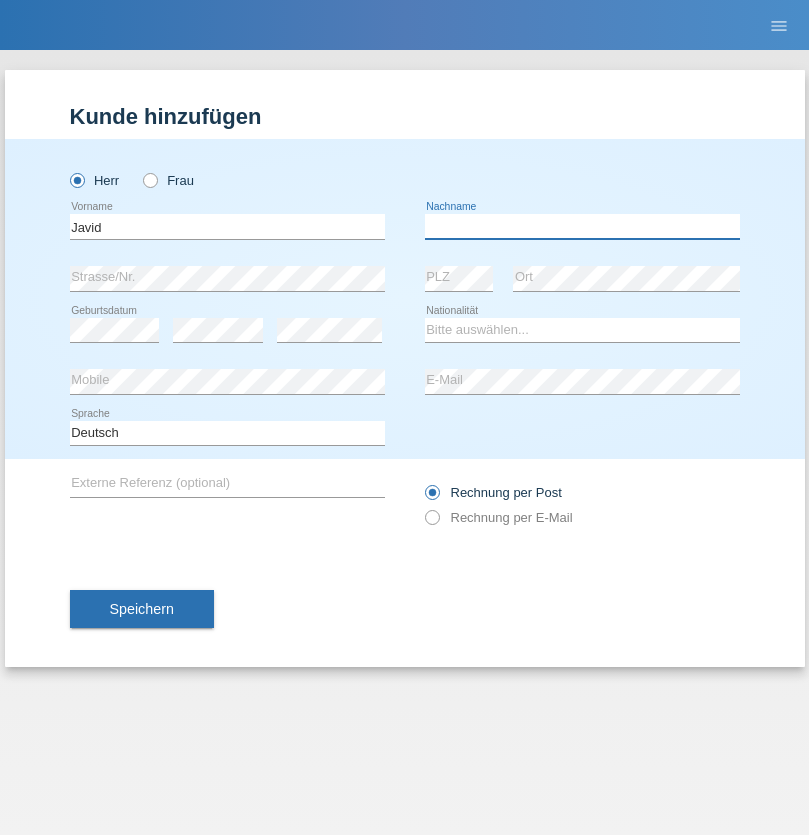click at bounding box center (582, 226) 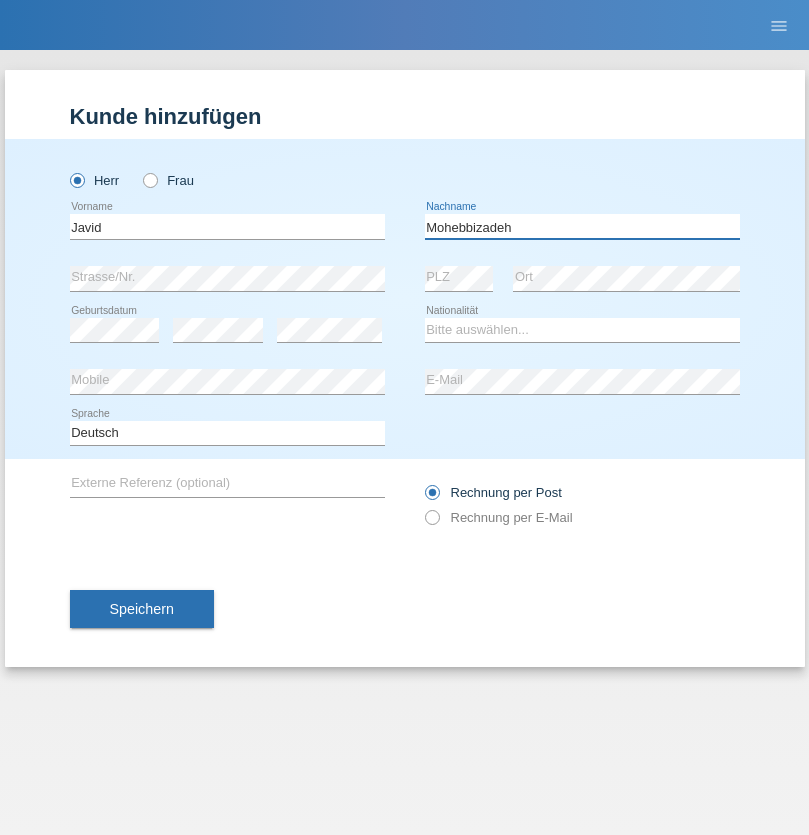 type on "Mohebbizadeh" 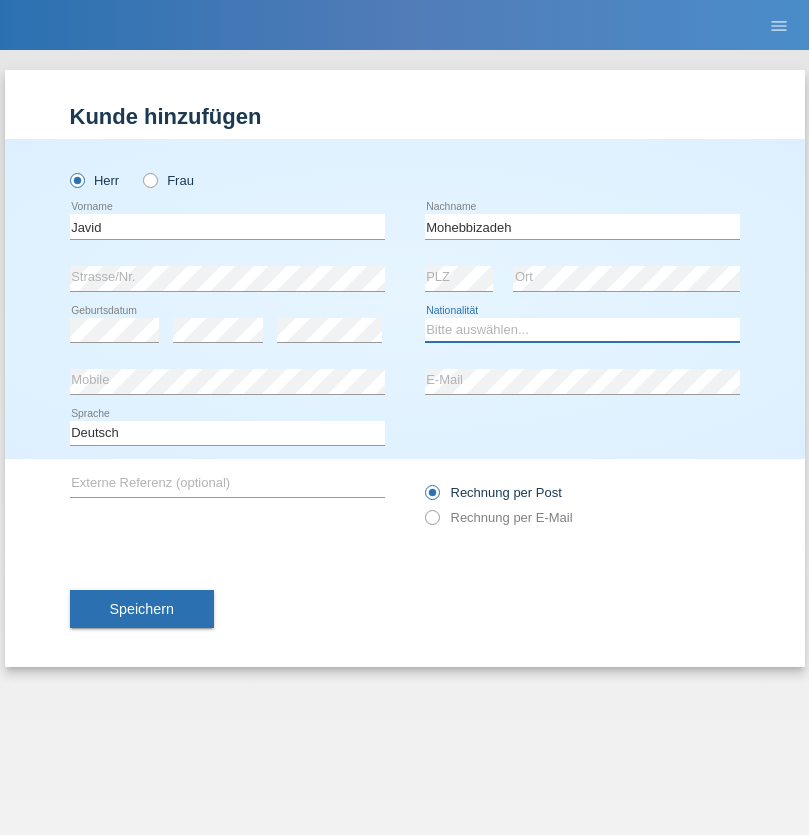 select on "IR" 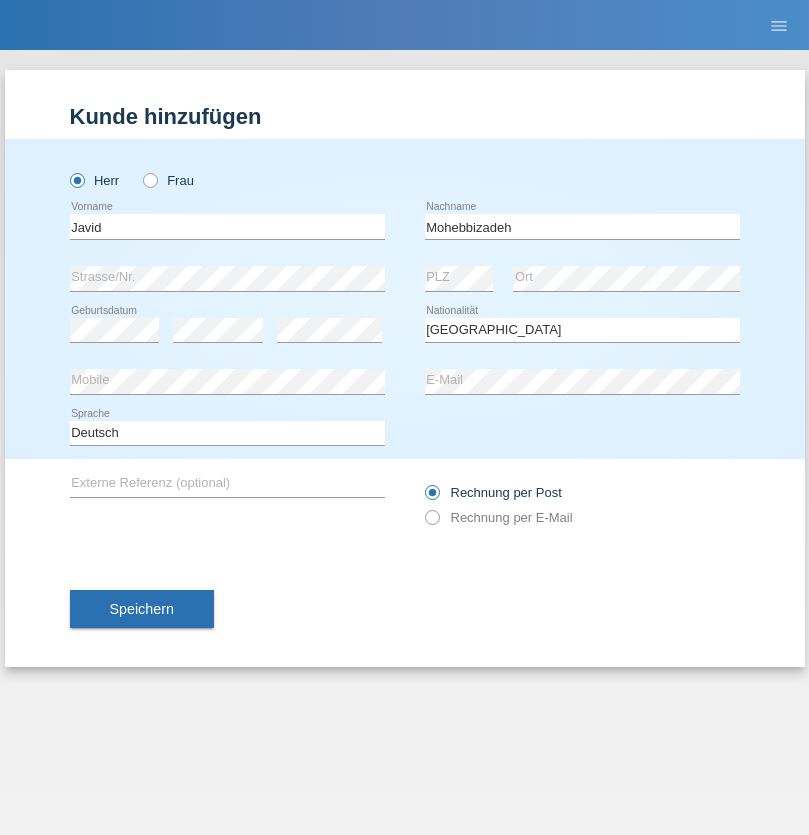 select on "C" 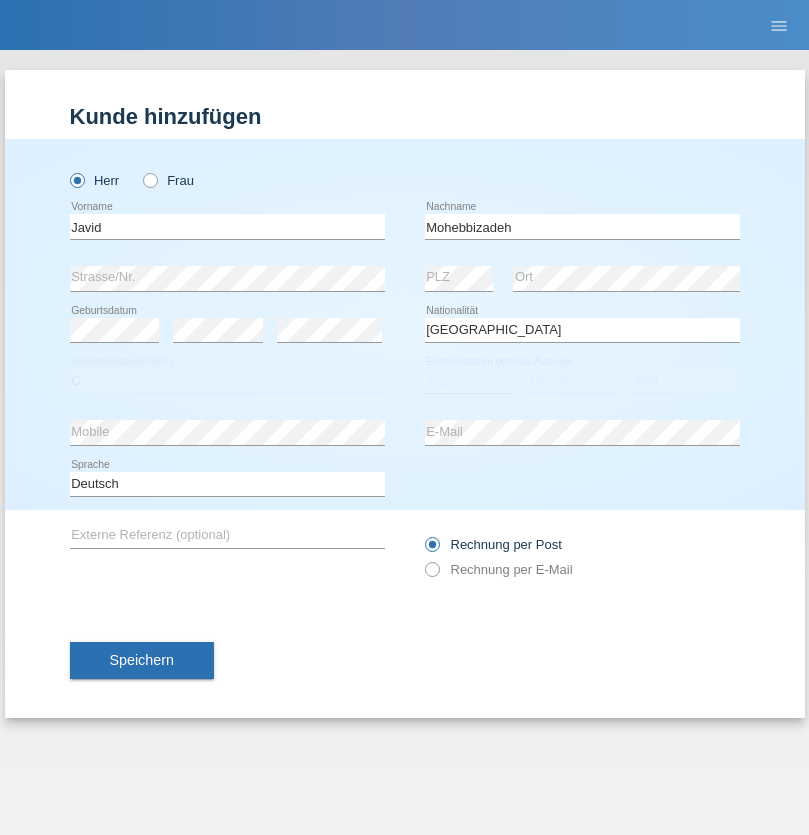 select on "02" 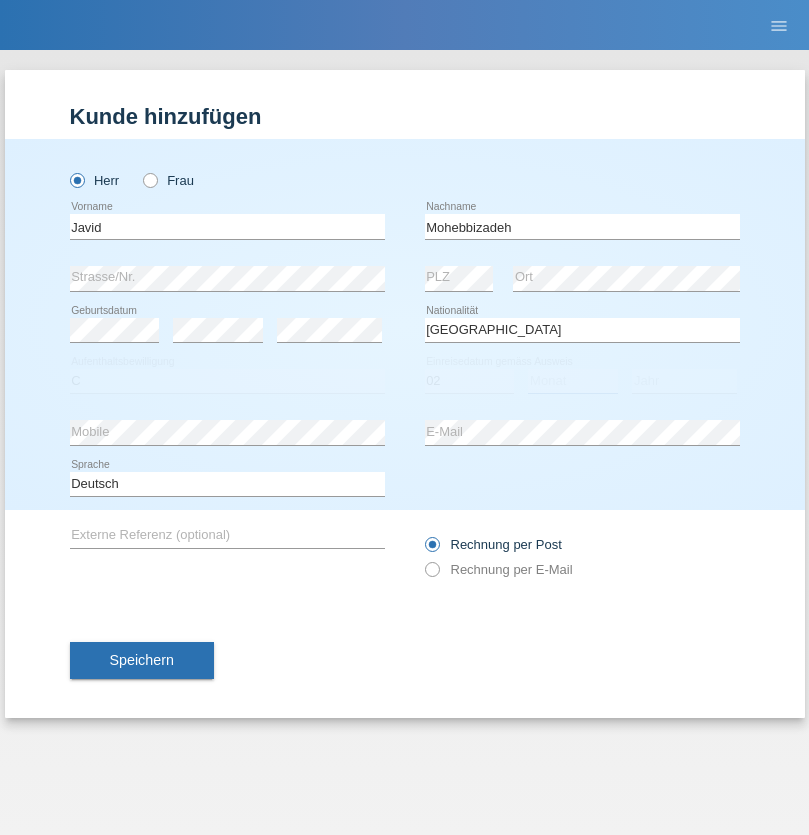 select on "05" 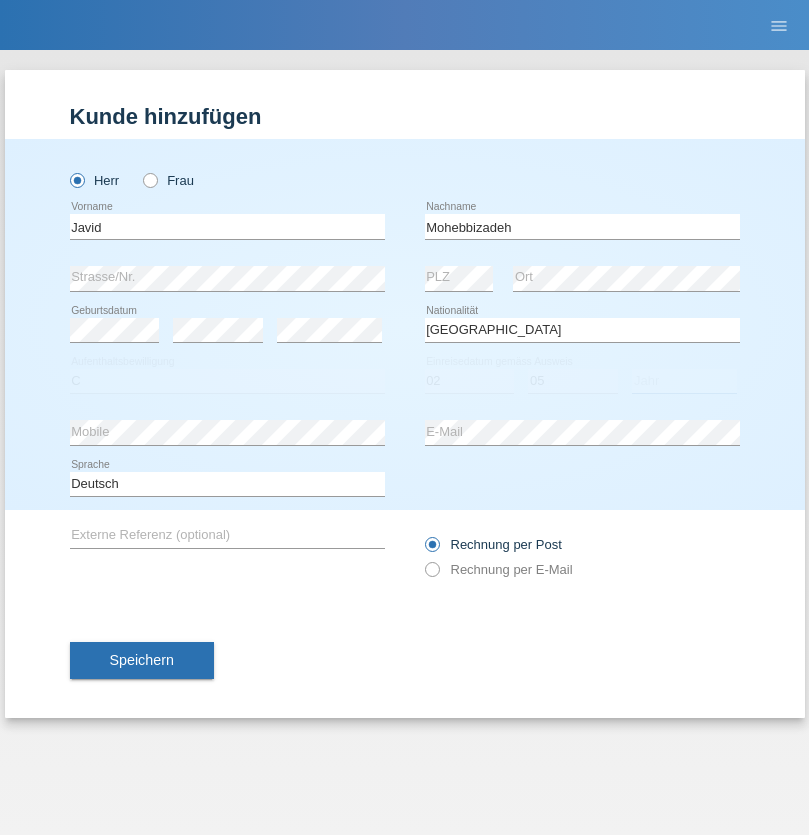 select on "1995" 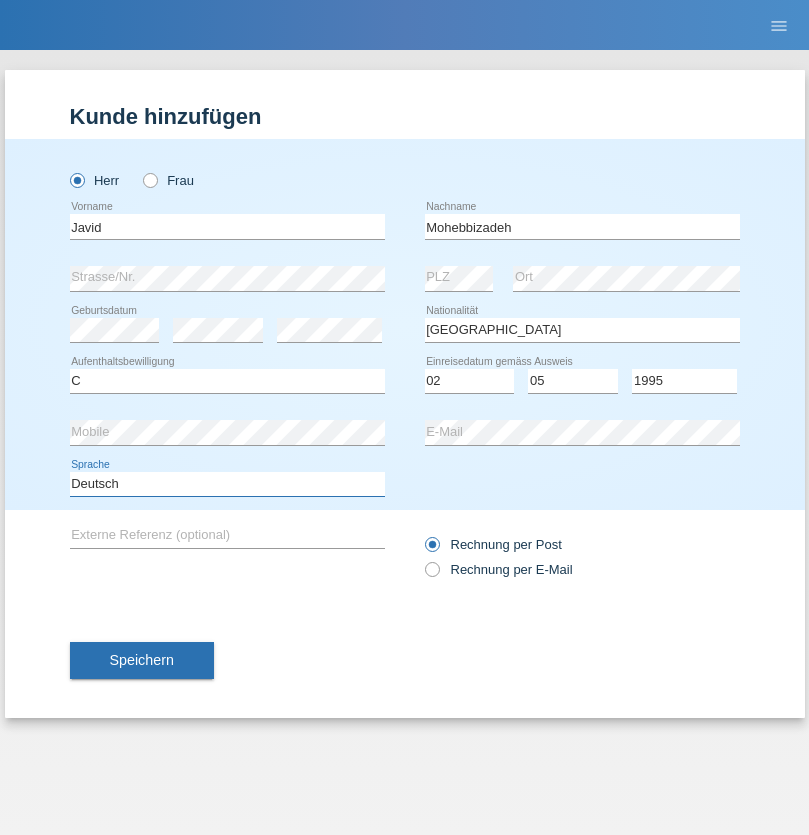select on "en" 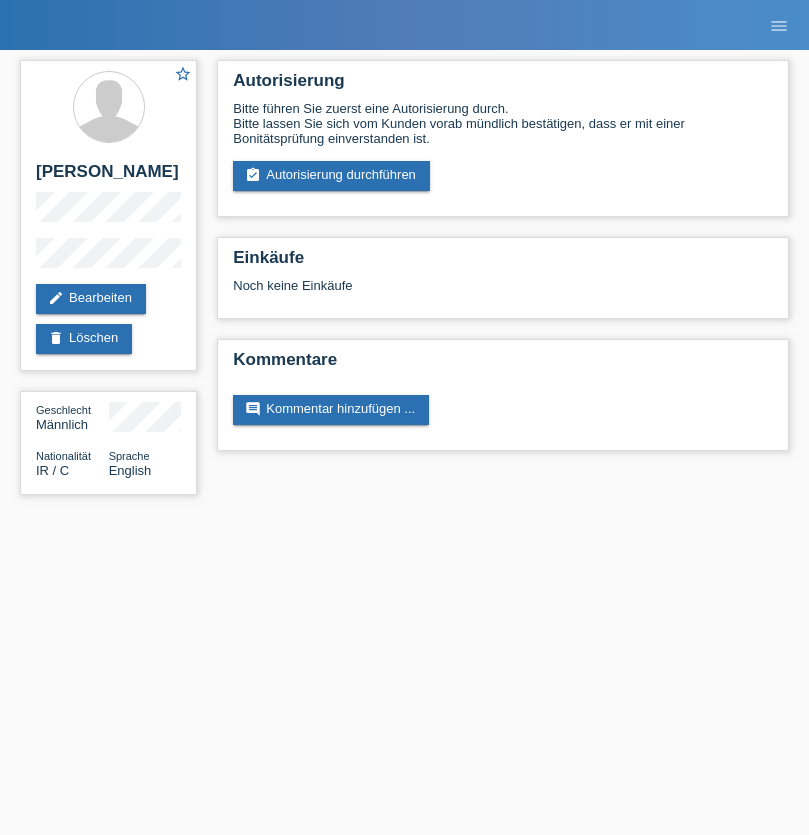scroll, scrollTop: 0, scrollLeft: 0, axis: both 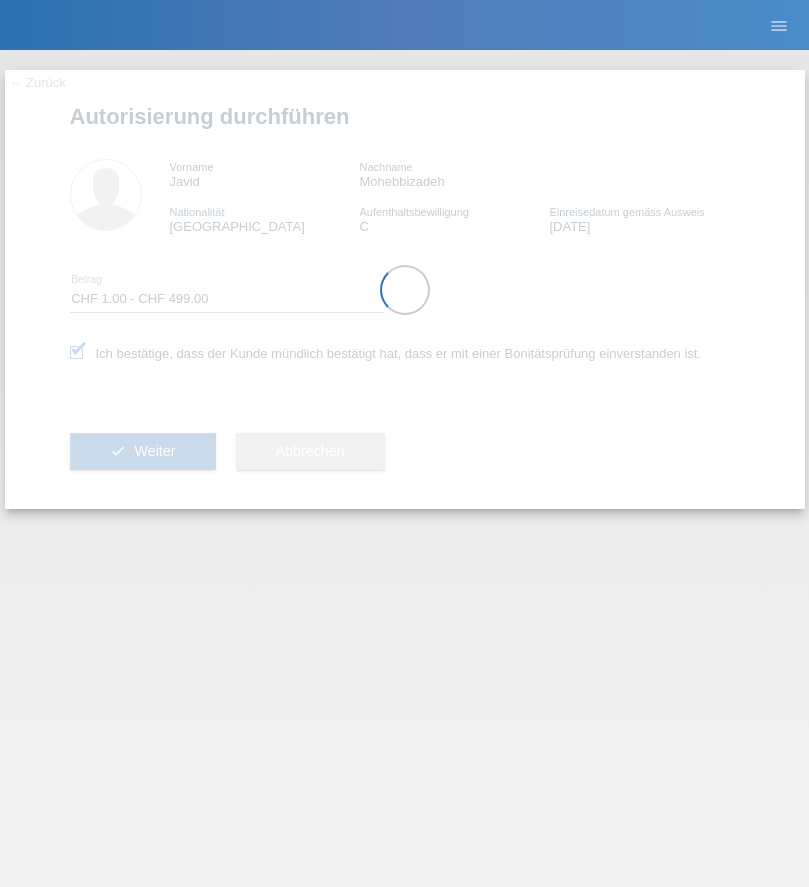 select on "1" 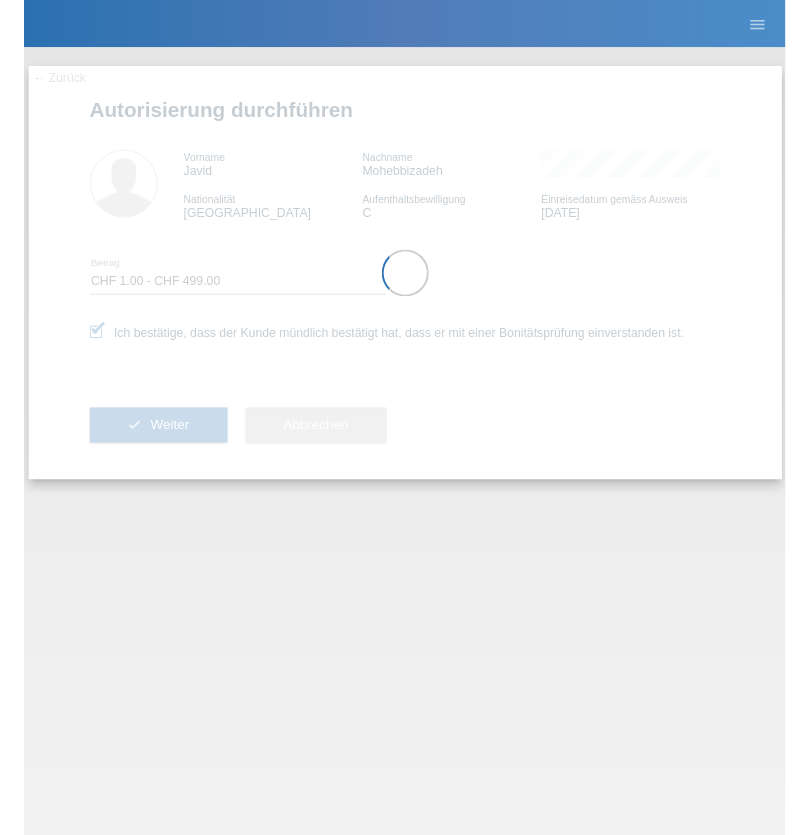 scroll, scrollTop: 0, scrollLeft: 0, axis: both 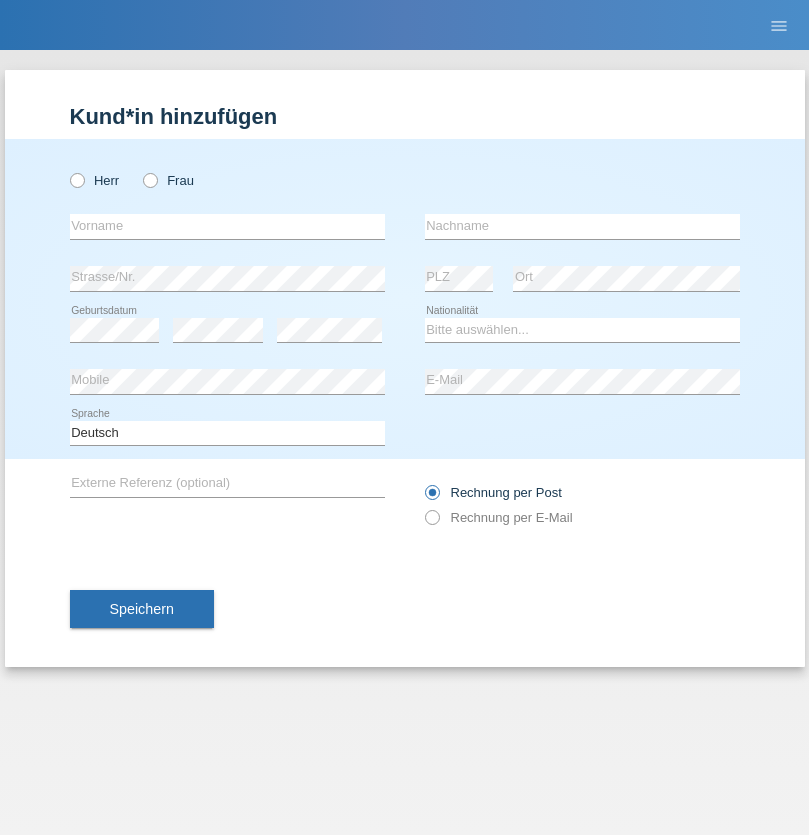 radio on "true" 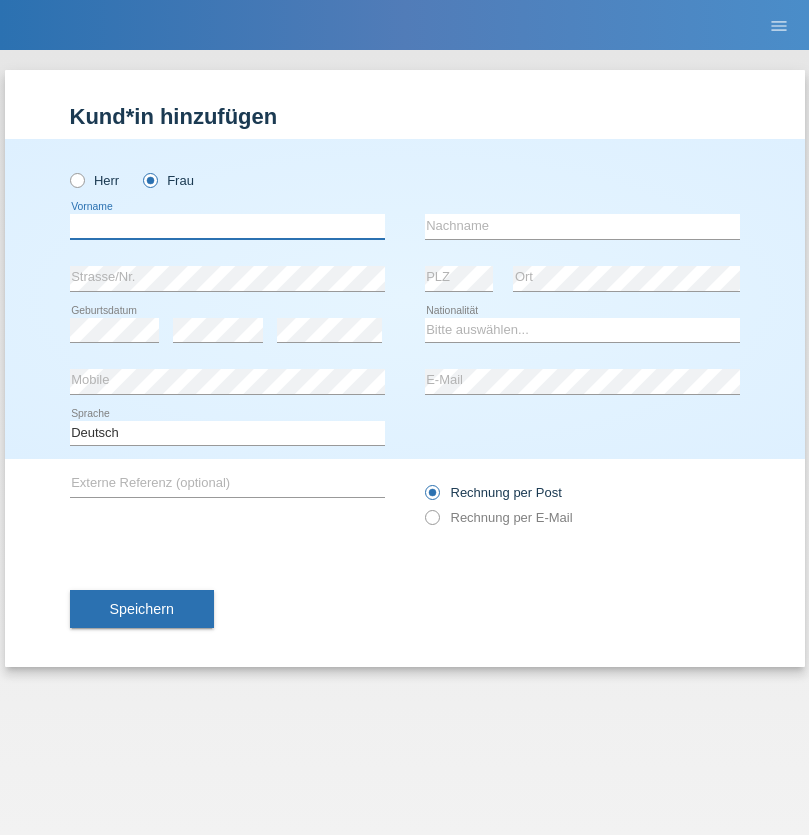 click at bounding box center [227, 226] 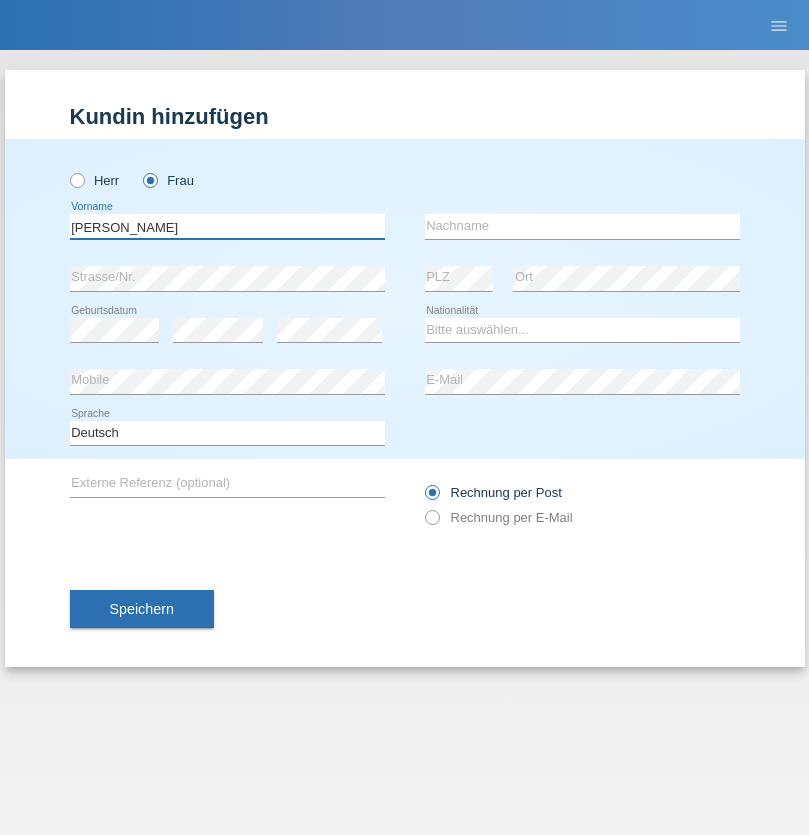 type on "Nelly" 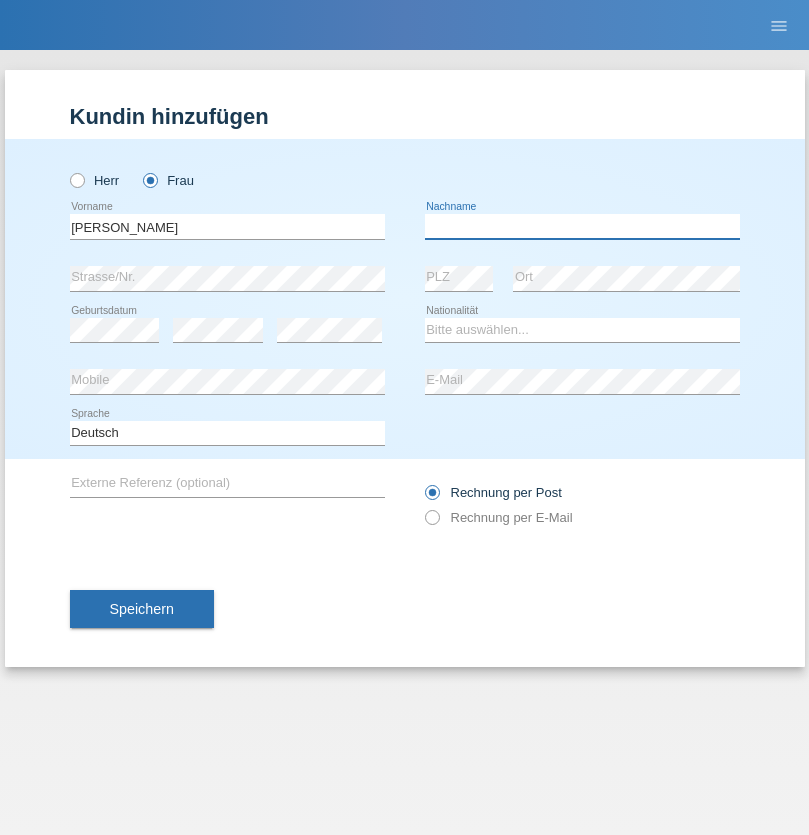 click at bounding box center [582, 226] 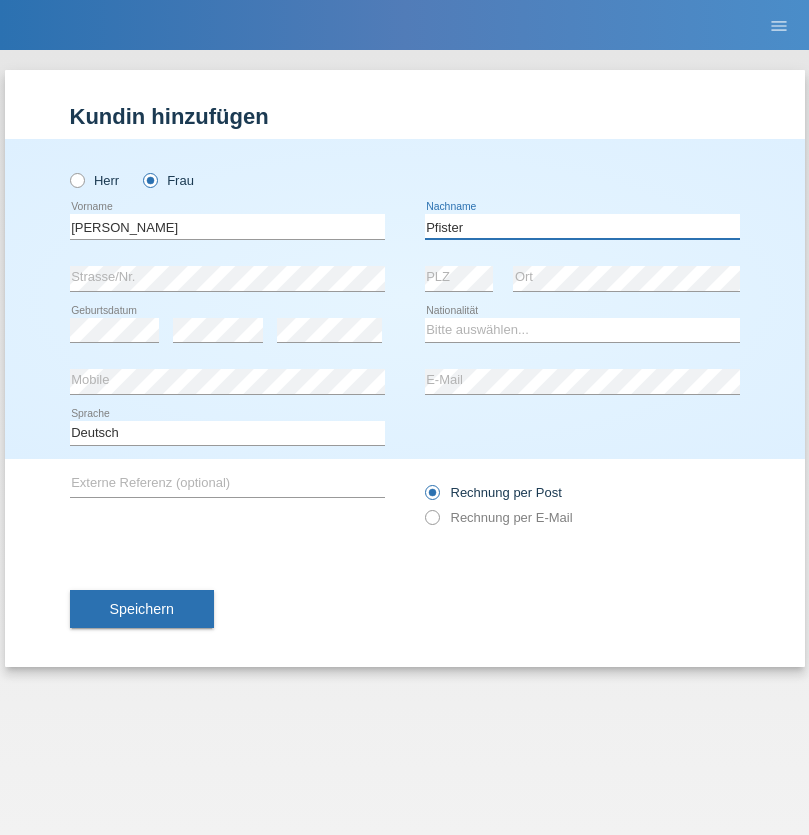 type on "Pfister" 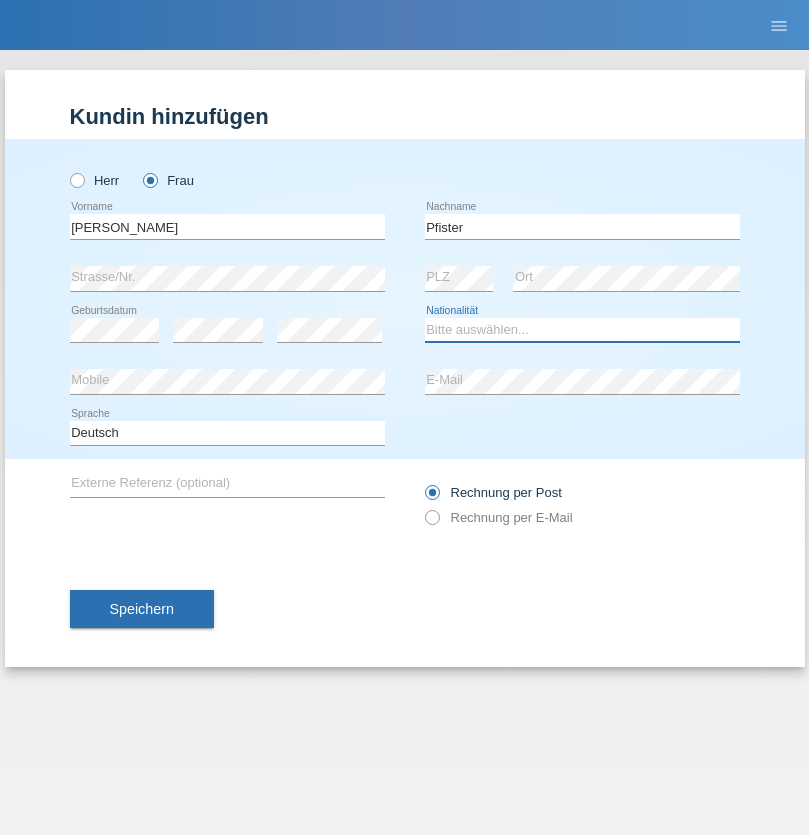 select on "FR" 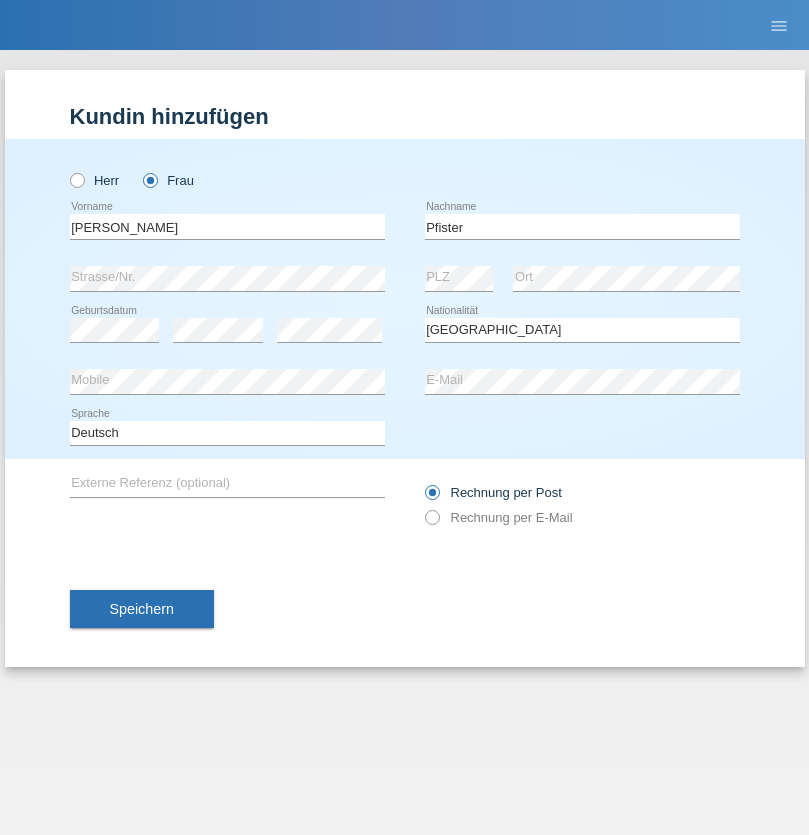 select on "C" 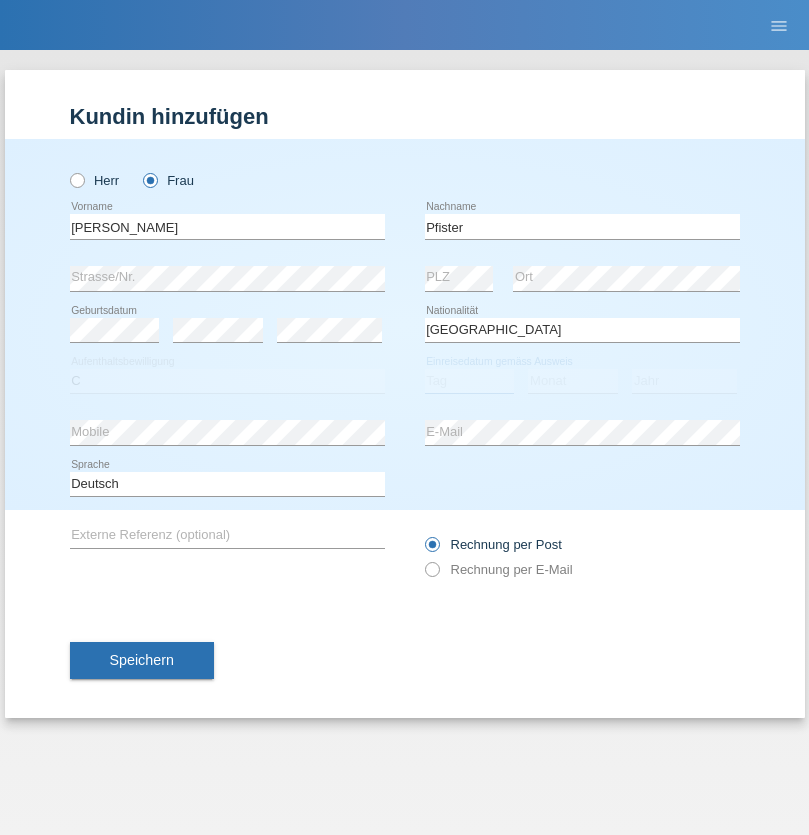 select on "24" 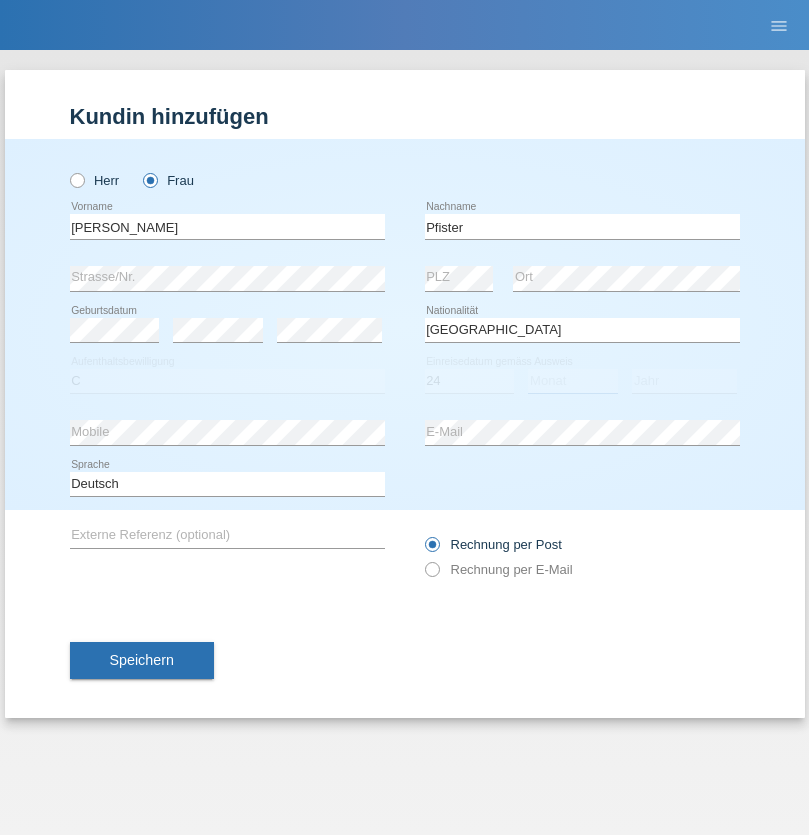 select on "08" 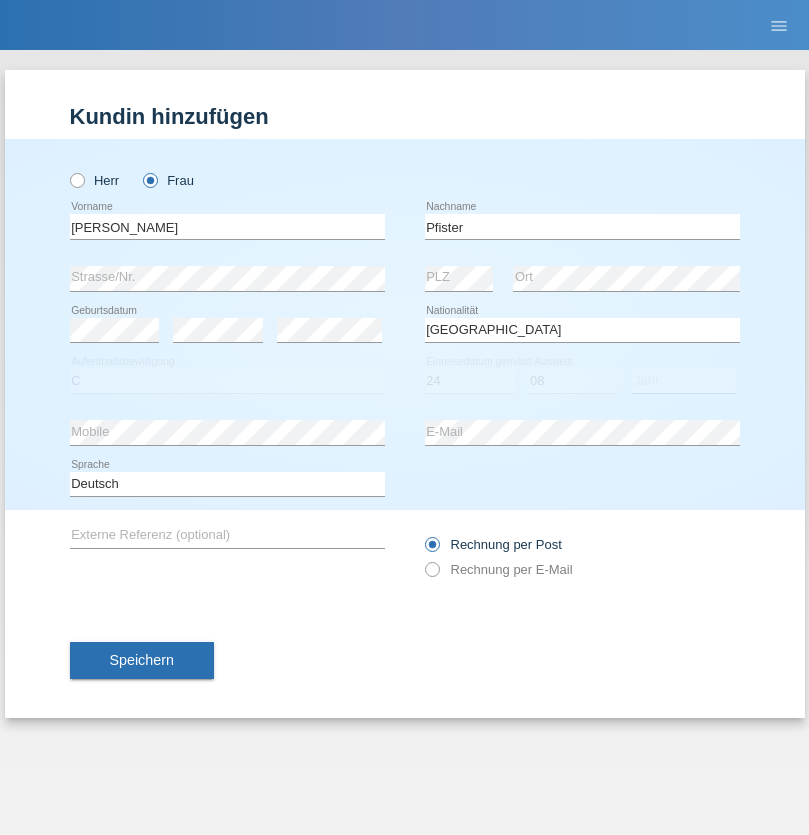 select on "2009" 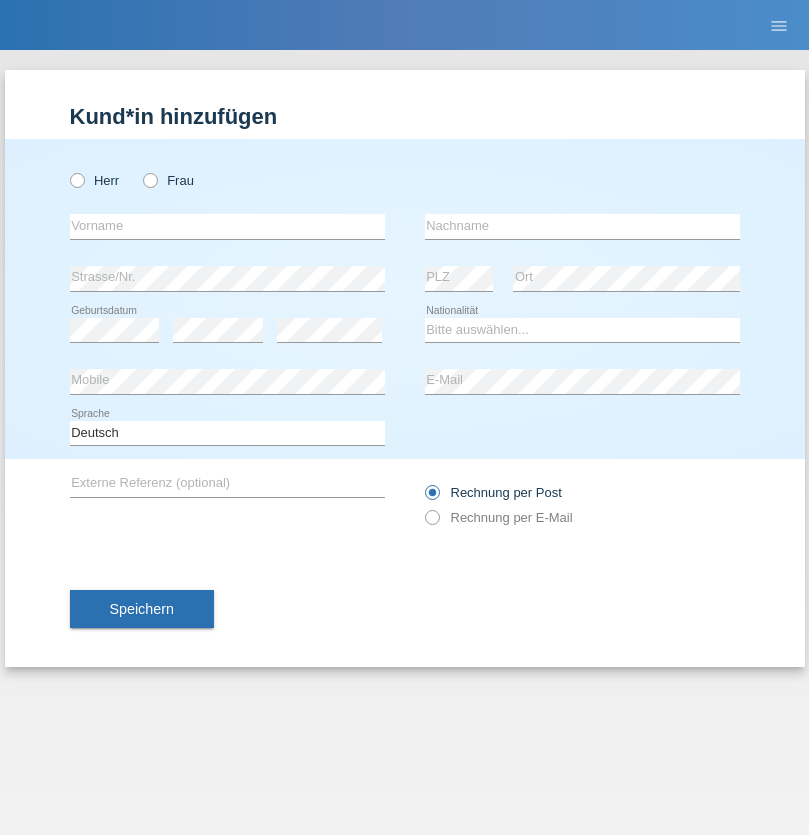 scroll, scrollTop: 0, scrollLeft: 0, axis: both 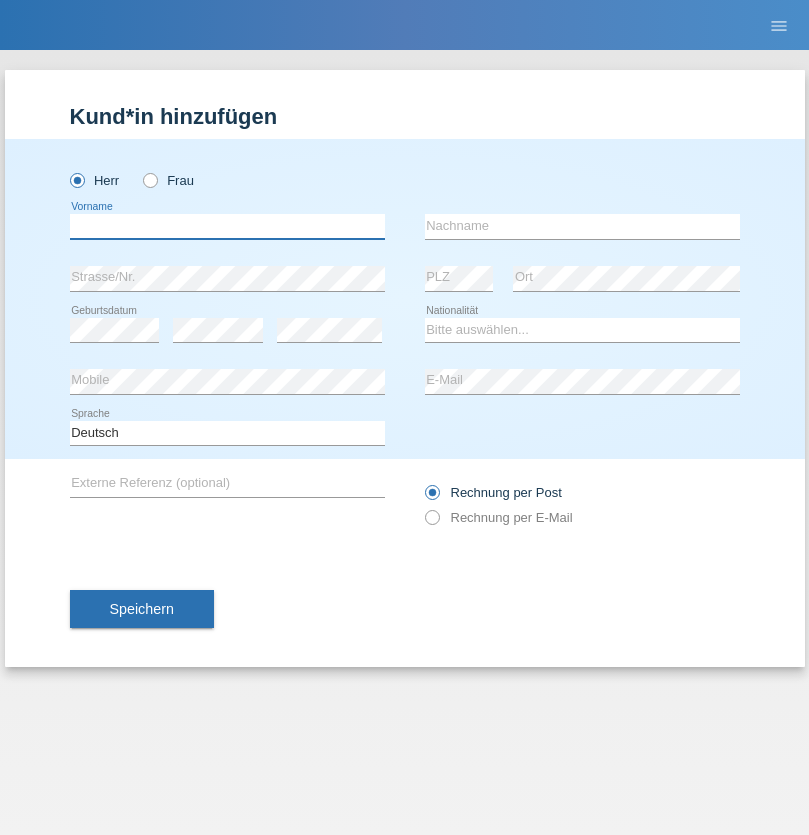 click at bounding box center (227, 226) 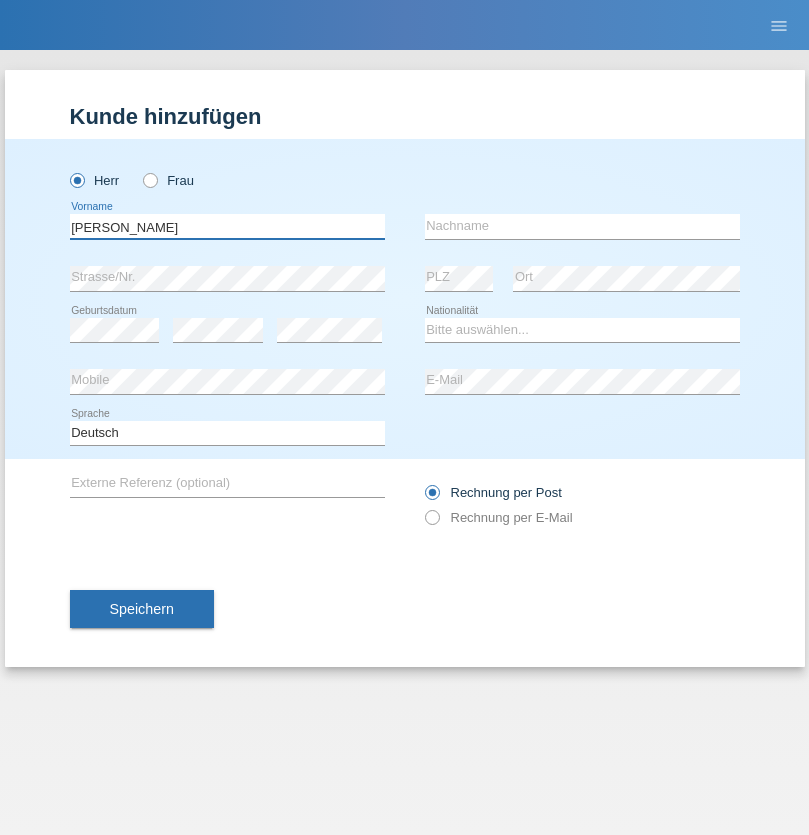 type on "[PERSON_NAME]" 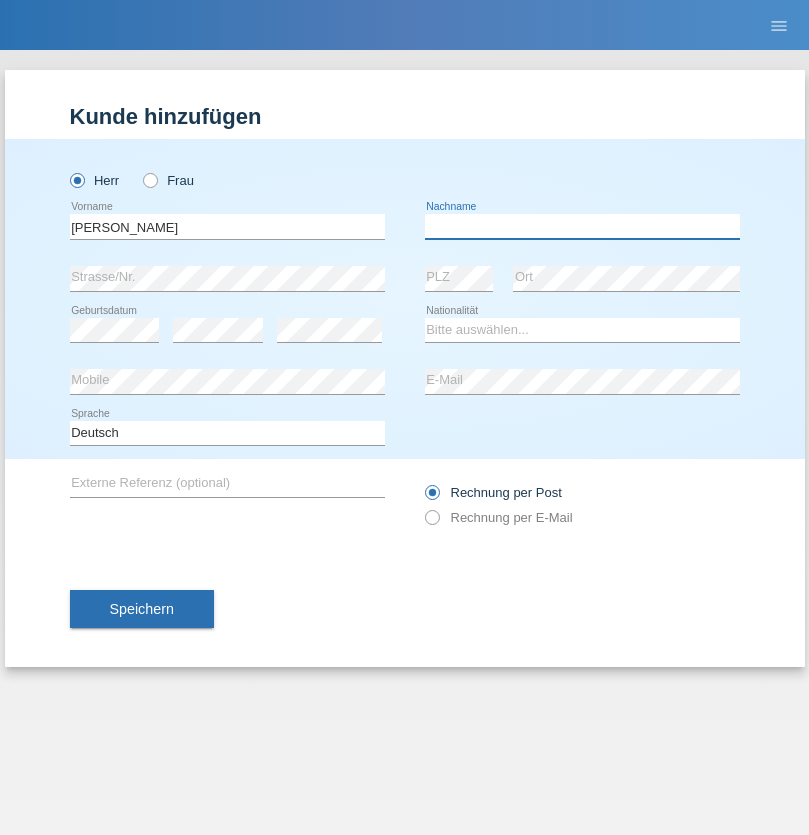 click at bounding box center [582, 226] 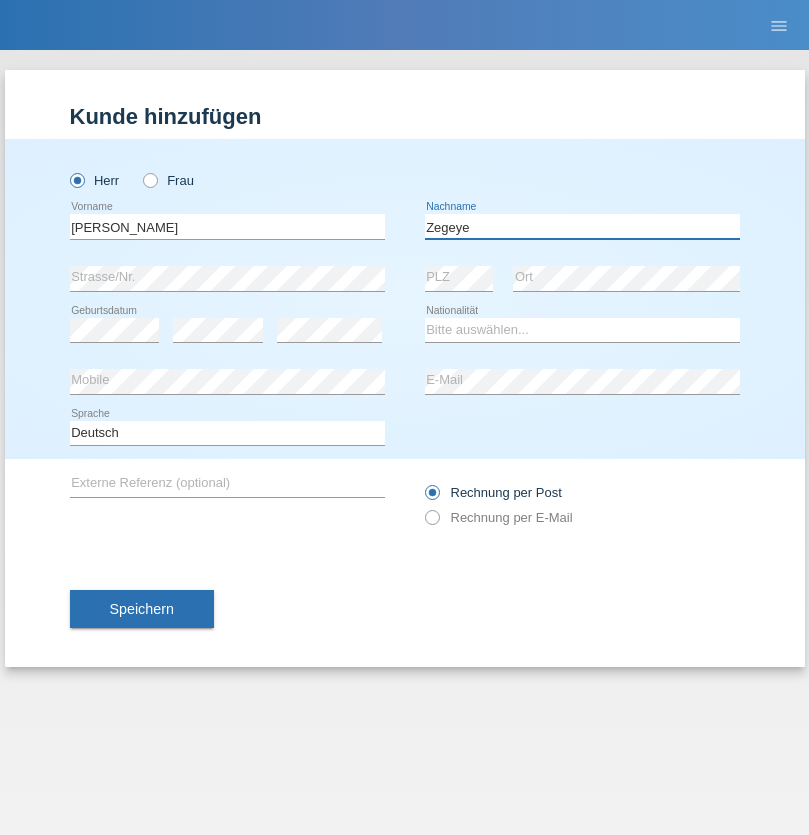 type on "Zegeye" 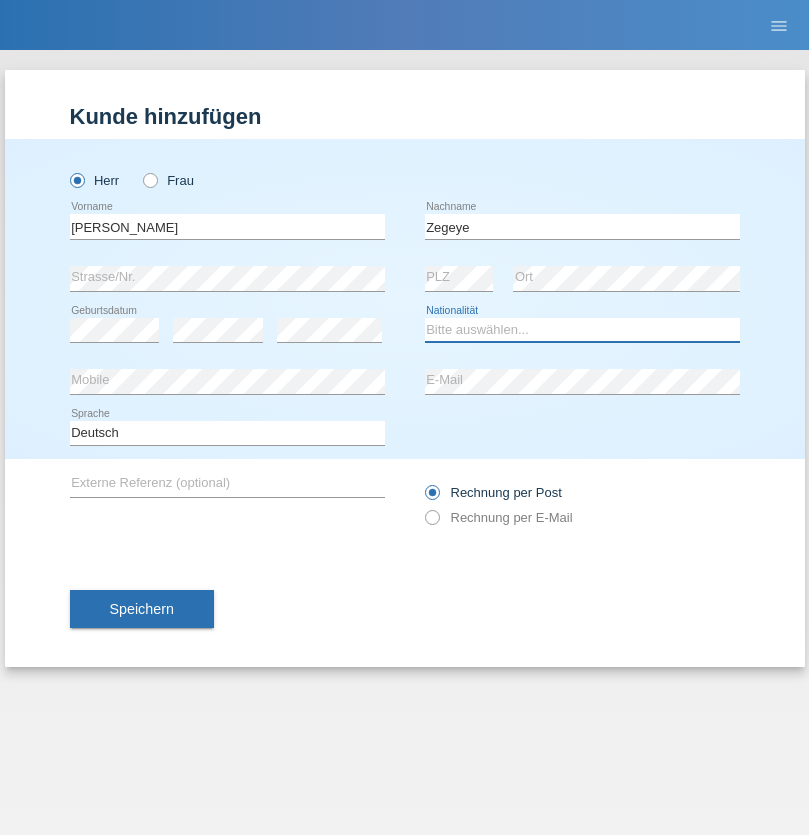 select on "CH" 